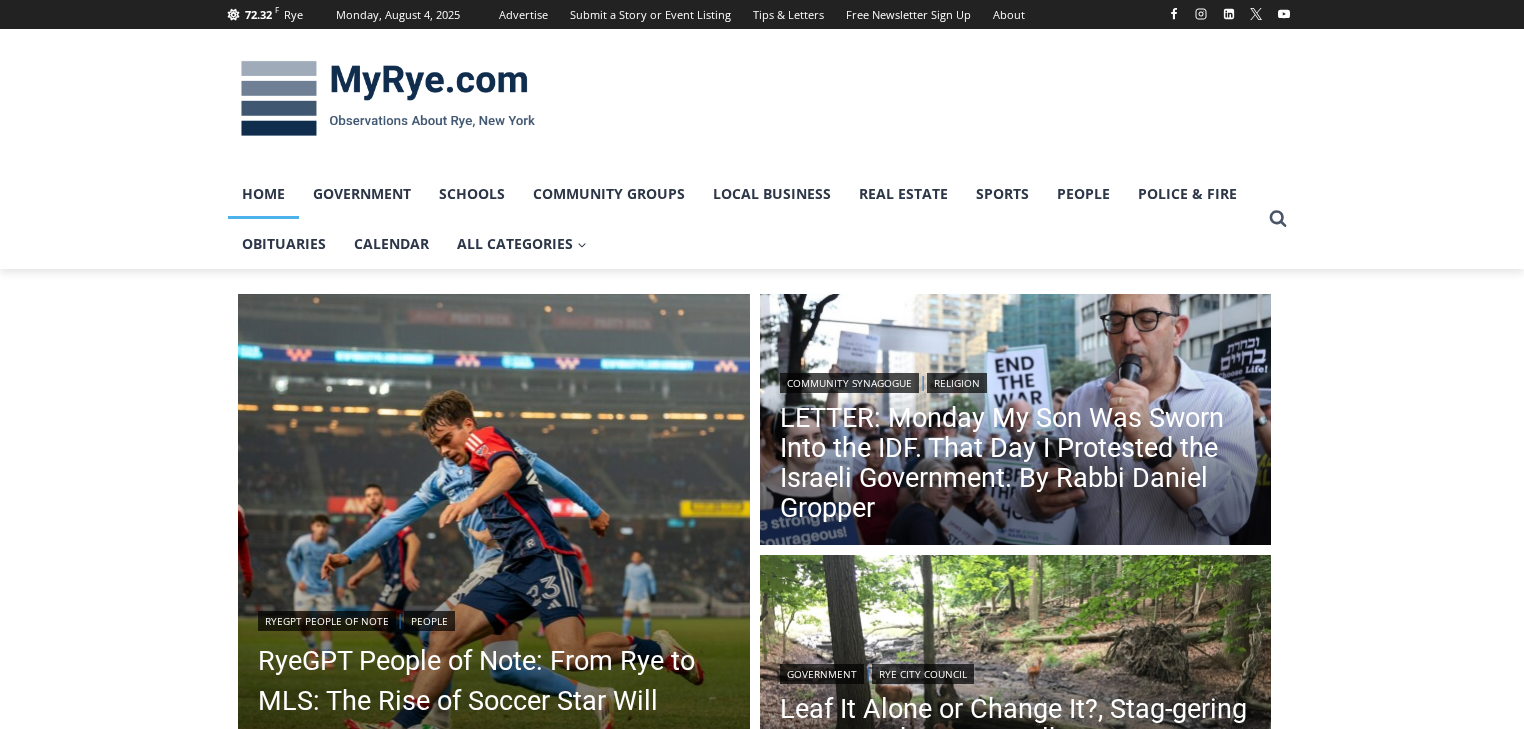 scroll, scrollTop: 0, scrollLeft: 0, axis: both 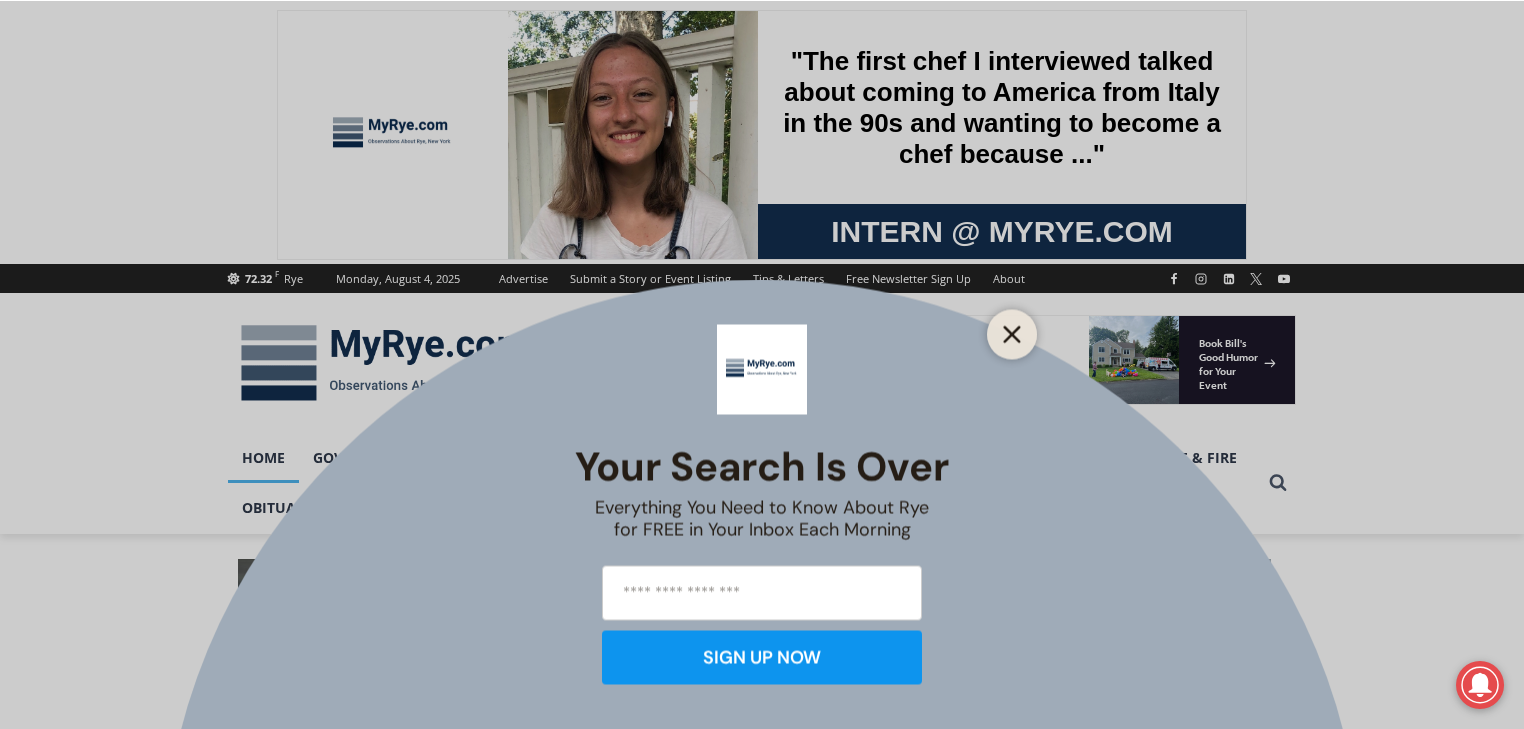 click 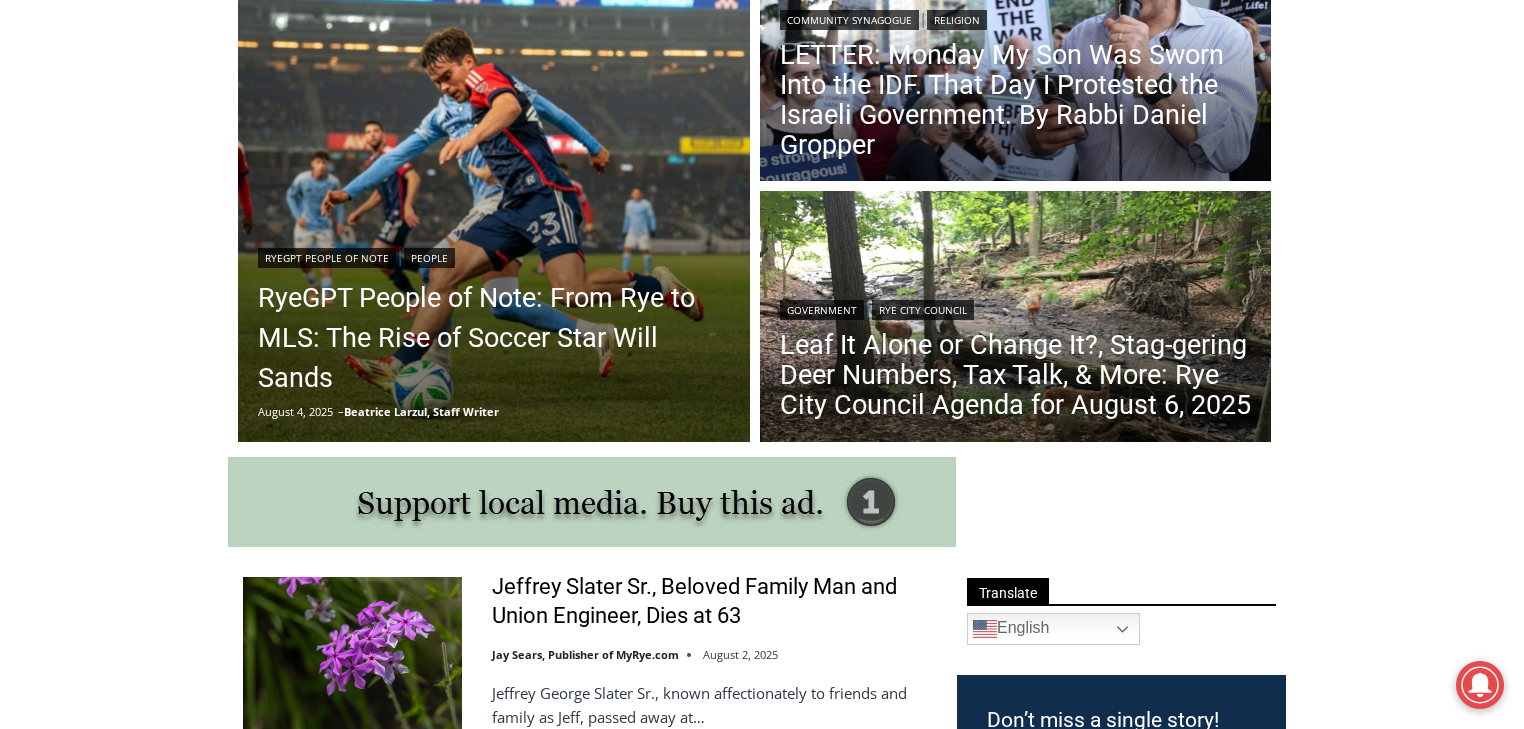 scroll, scrollTop: 480, scrollLeft: 0, axis: vertical 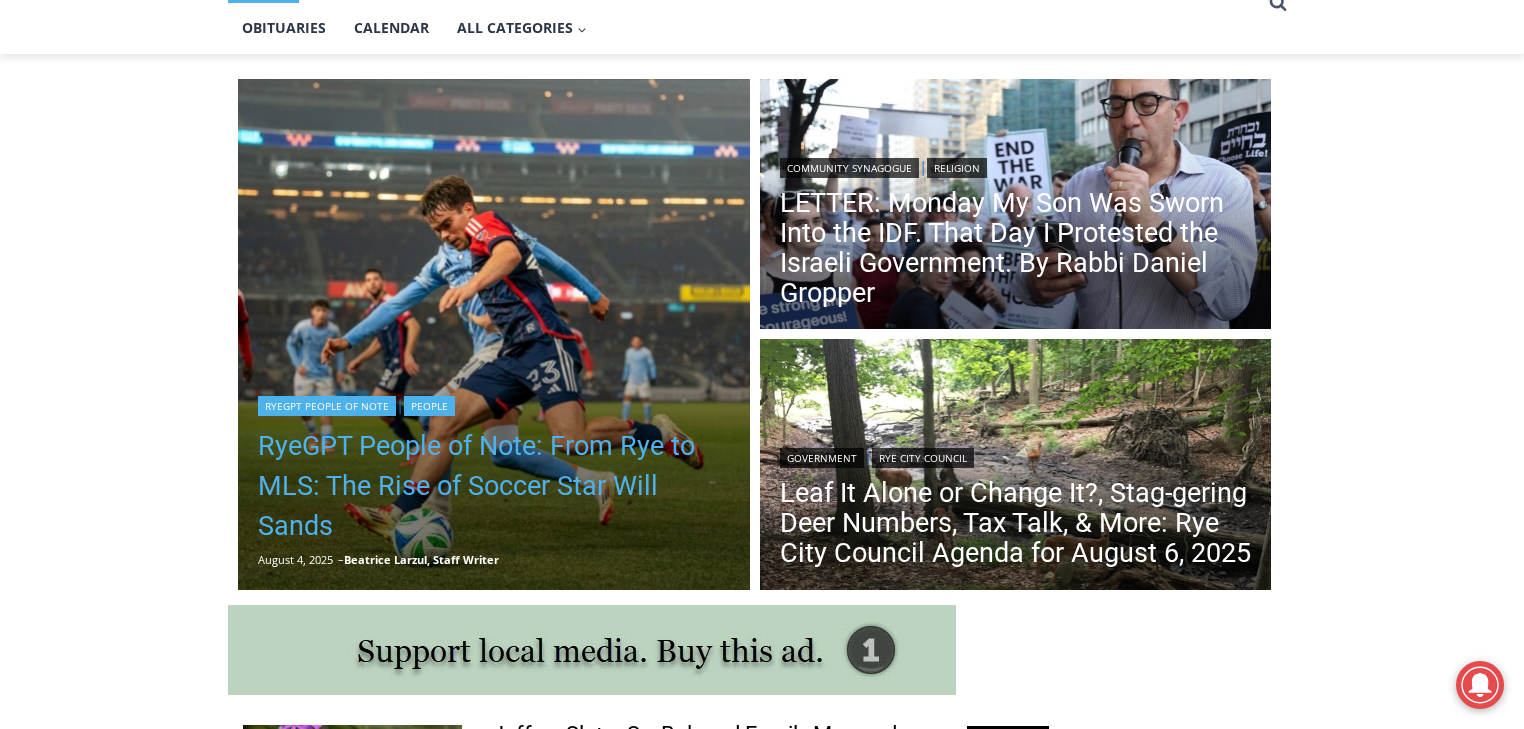 click on "RyeGPT People of Note: From Rye to MLS: The Rise of Soccer Star Will Sands" at bounding box center [494, 486] 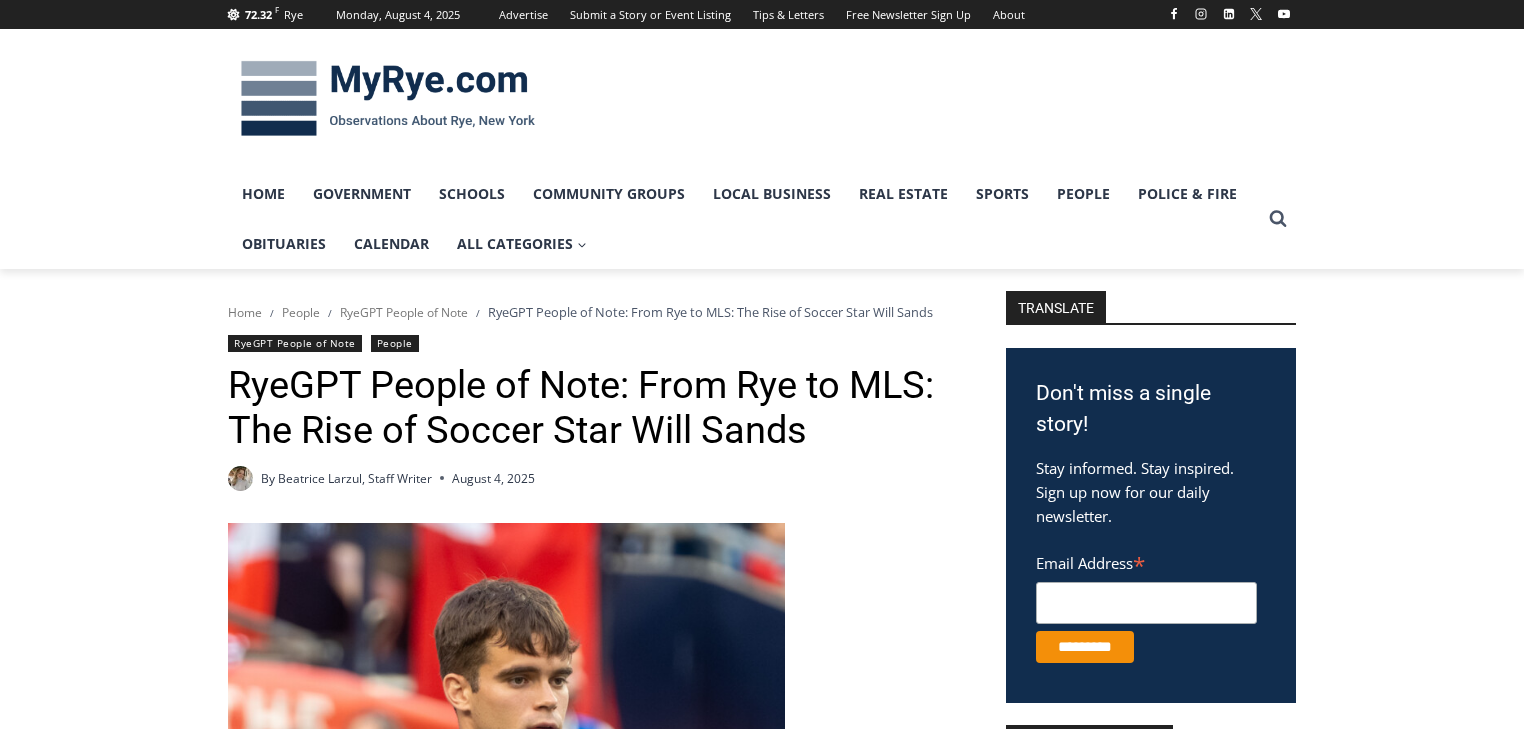 scroll, scrollTop: 0, scrollLeft: 0, axis: both 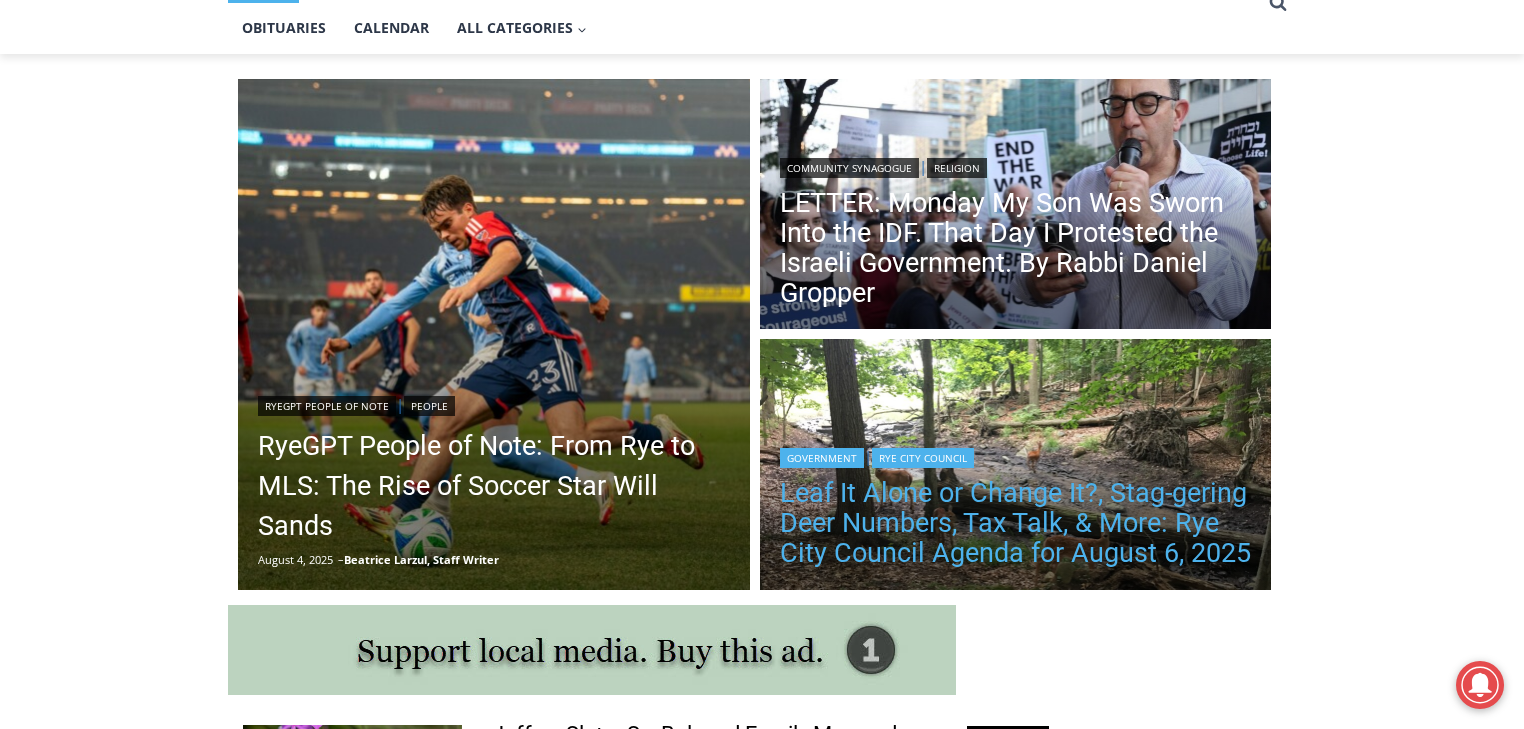 click on "Leaf It Alone or Change It?, Stag-gering Deer Numbers, Tax Talk, & More: Rye City Council Agenda for August 6, 2025" at bounding box center [1016, 523] 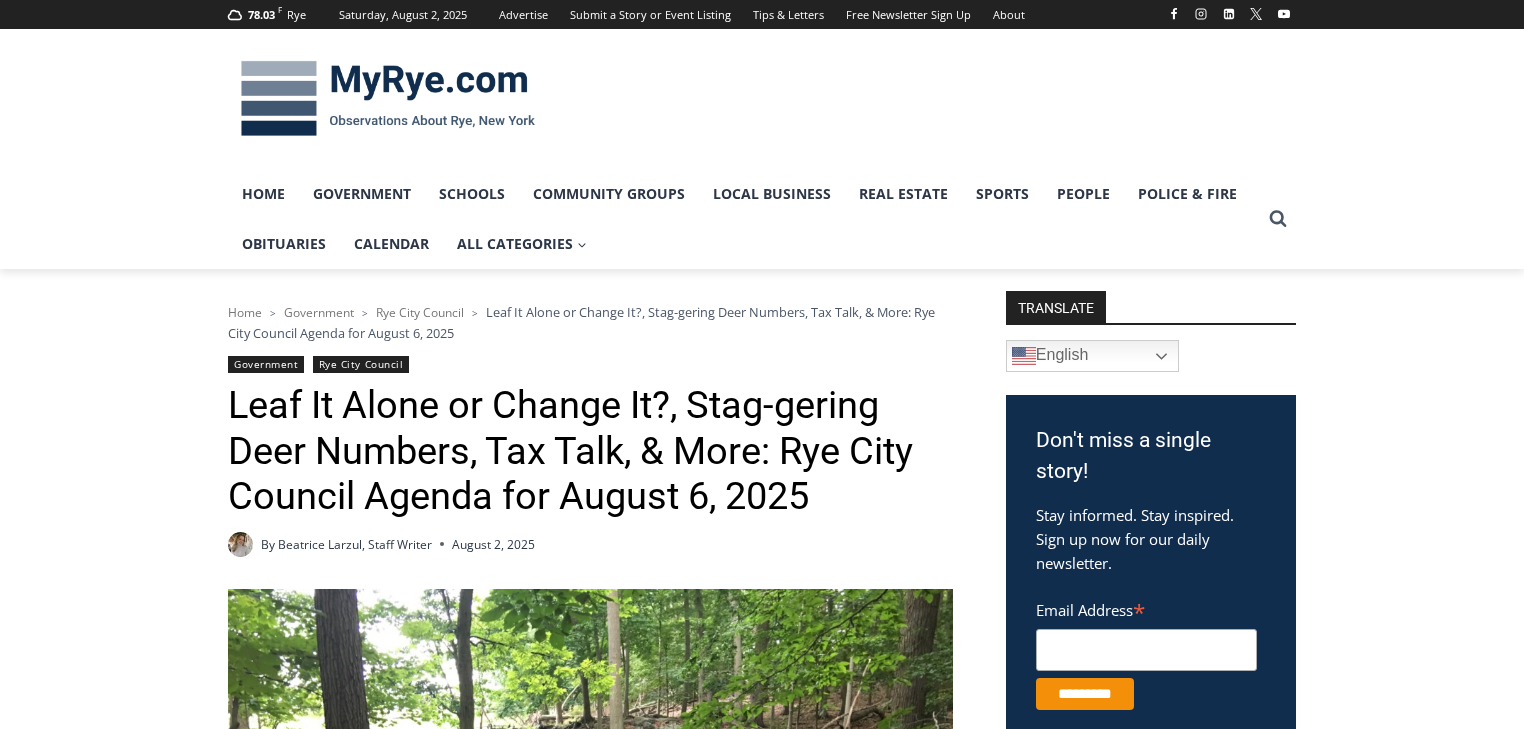 scroll, scrollTop: 400, scrollLeft: 0, axis: vertical 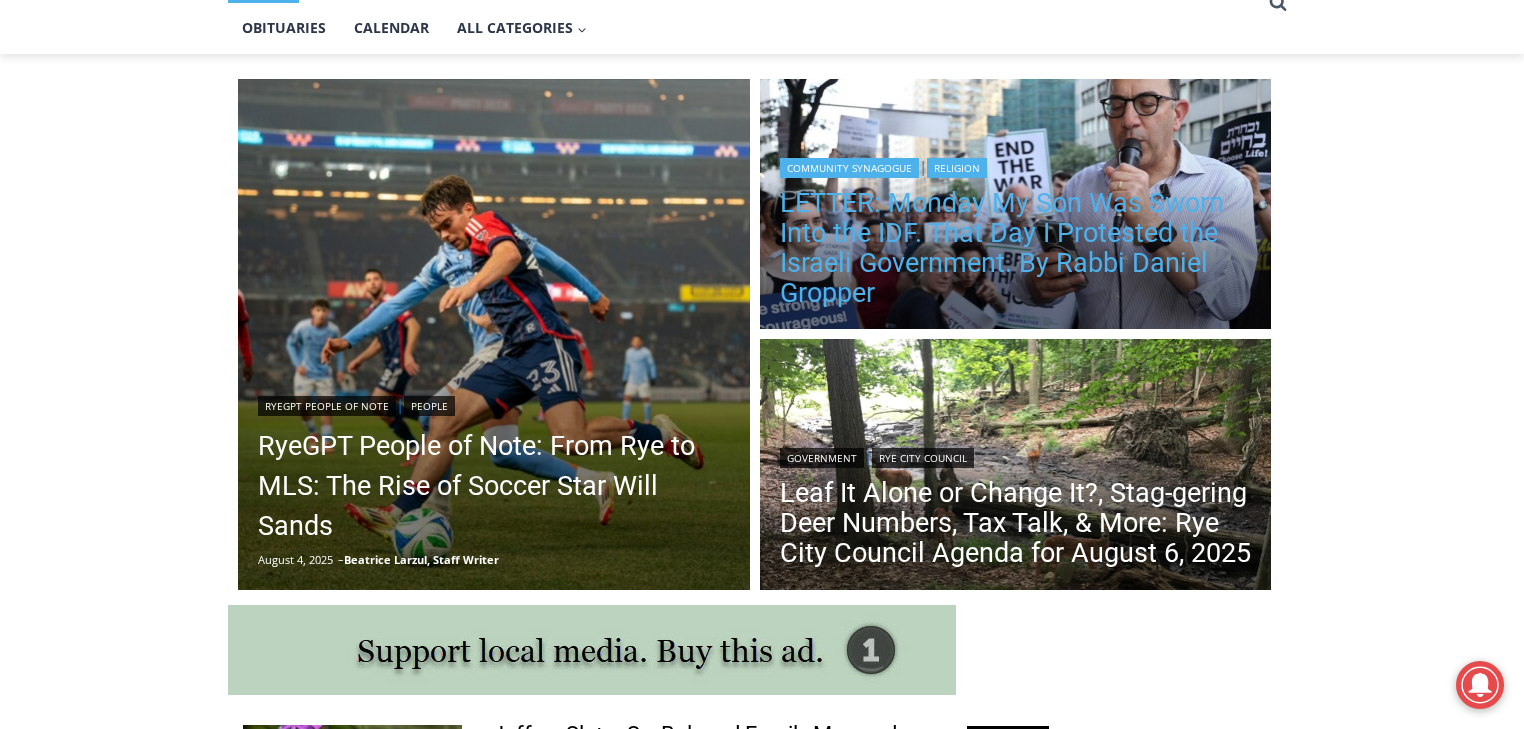 click on "LETTER: Monday My Son Was Sworn Into the IDF. That Day I Protested the Israeli Government. By Rabbi Daniel Gropper" at bounding box center [1016, 248] 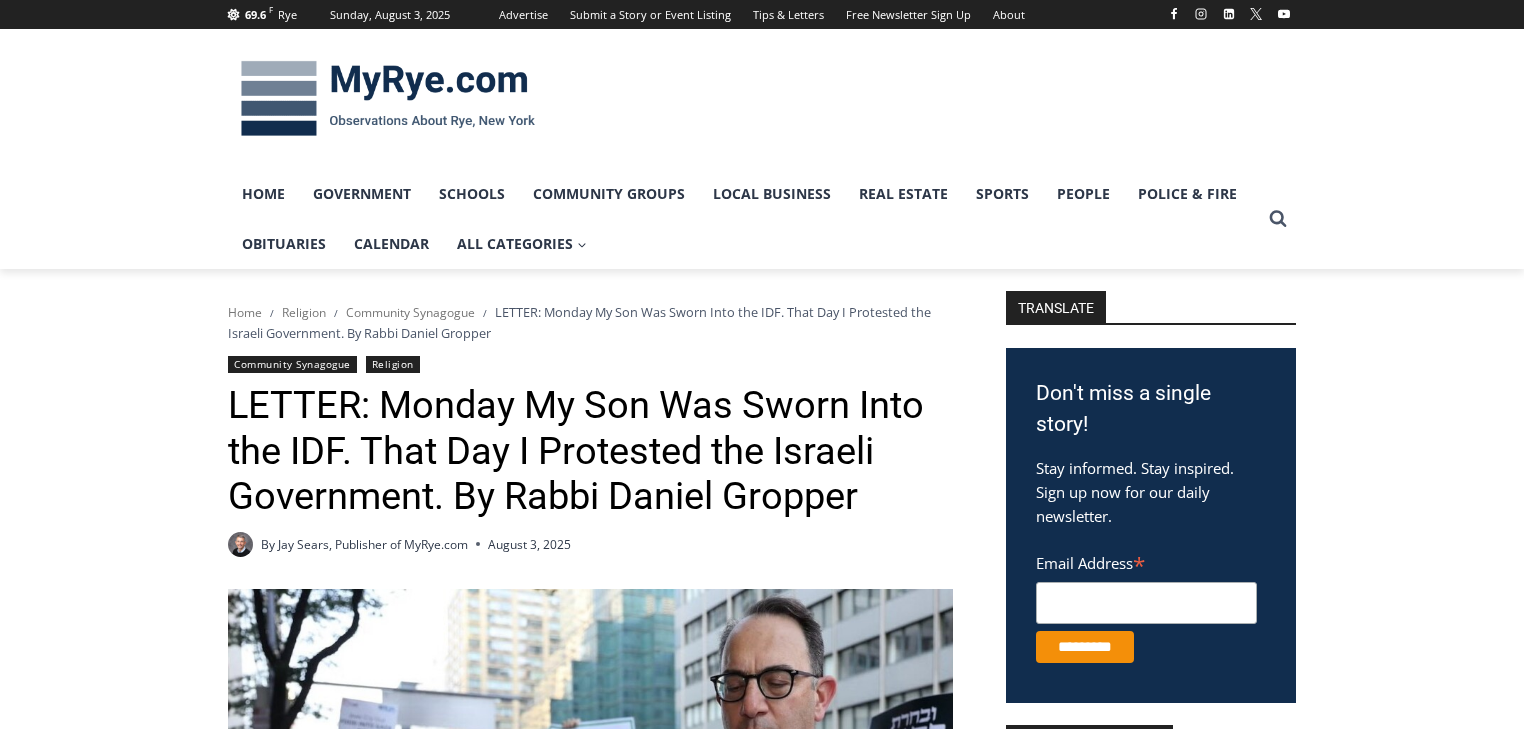 scroll, scrollTop: 0, scrollLeft: 0, axis: both 